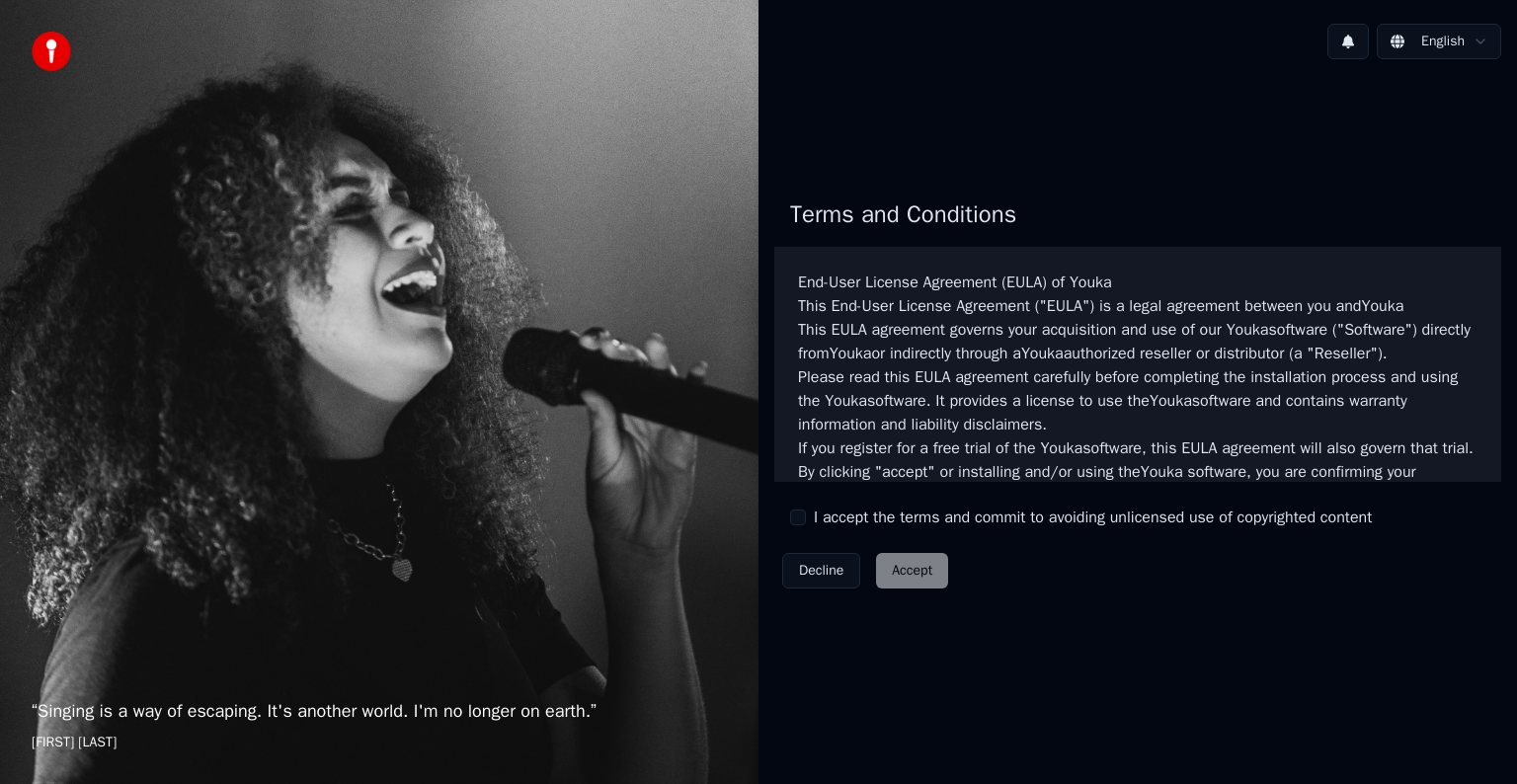 scroll, scrollTop: 0, scrollLeft: 0, axis: both 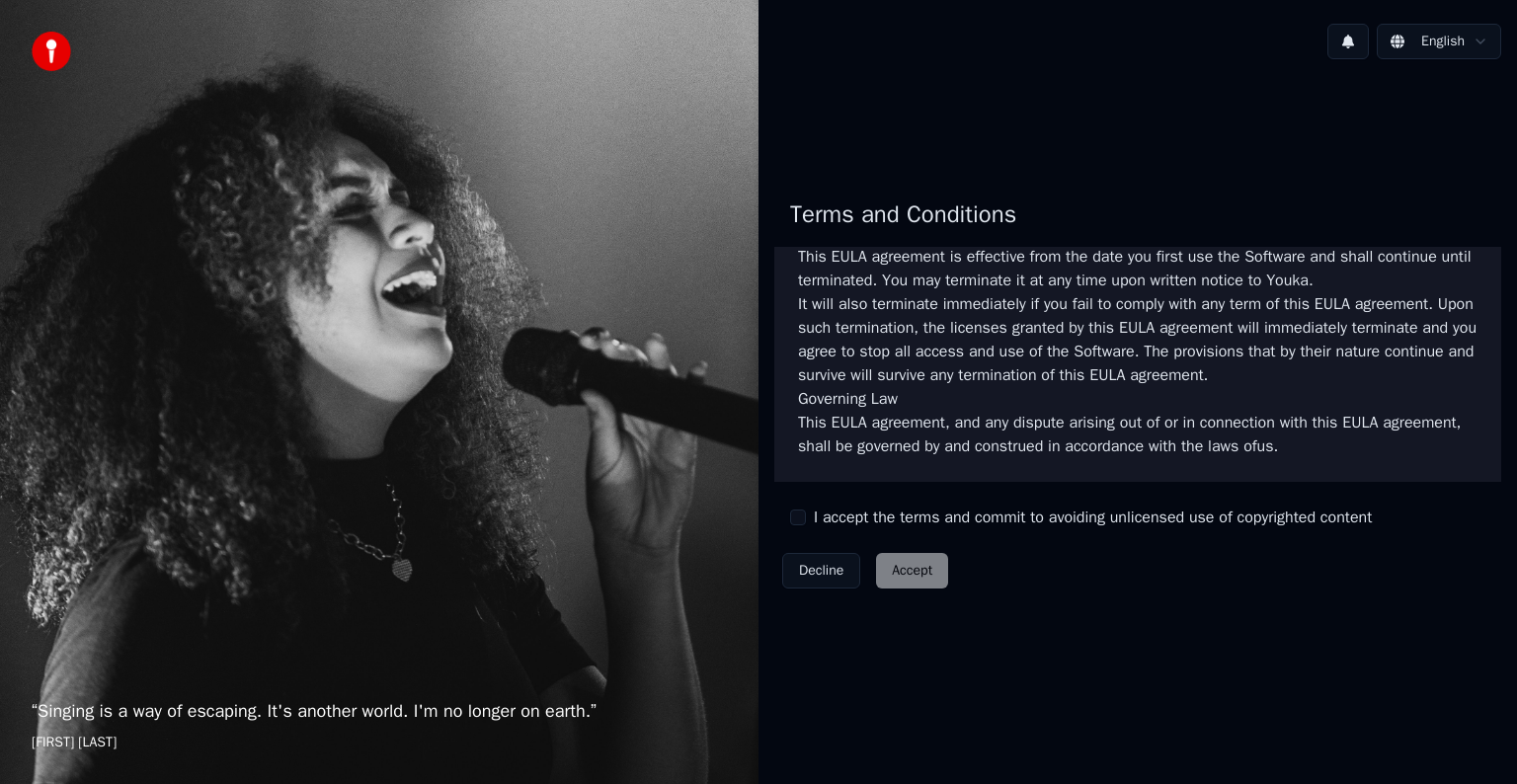 click on "I accept the terms and commit to avoiding unlicensed use of copyrighted content" at bounding box center (1092, 517) 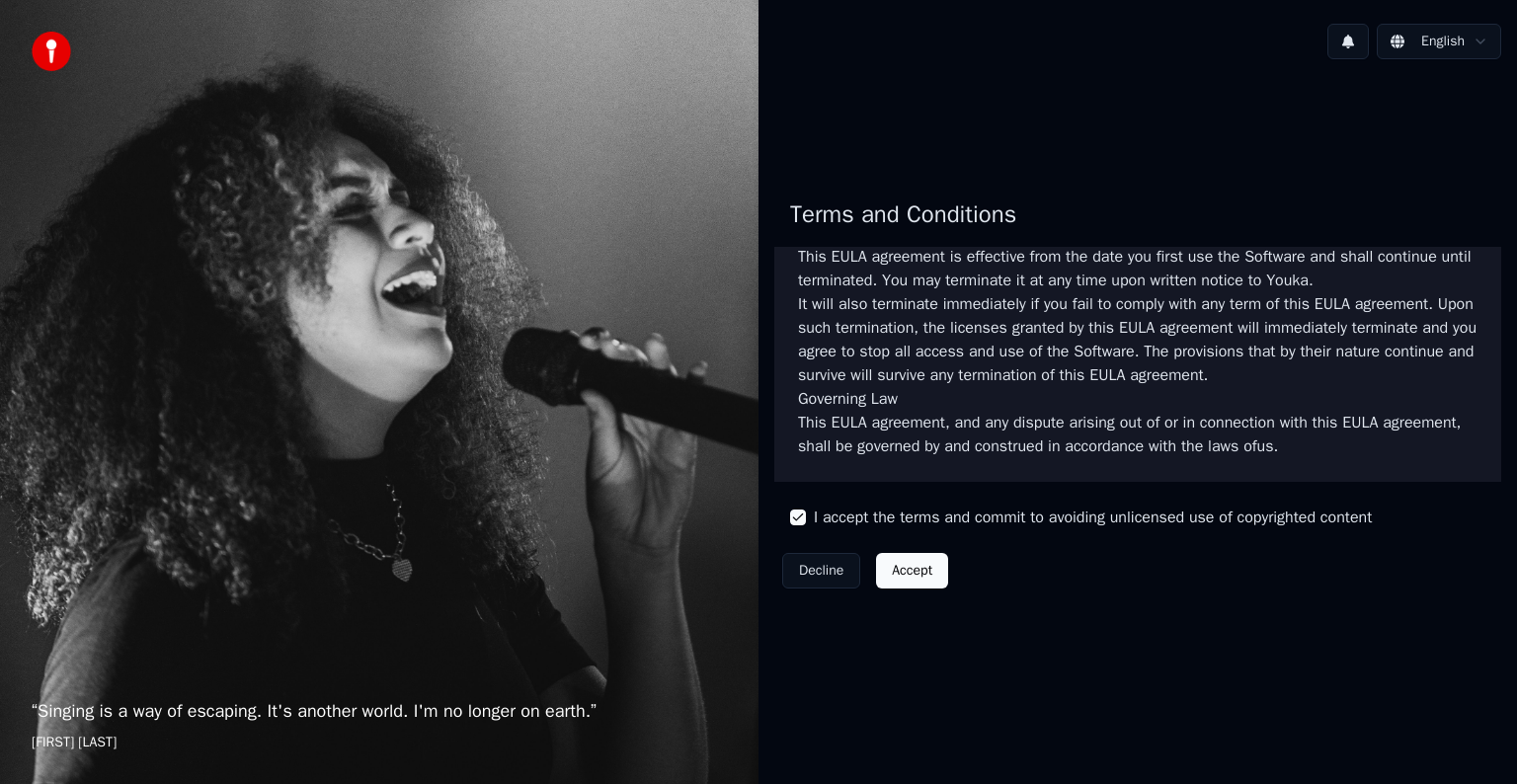 click on "Accept" at bounding box center [912, 571] 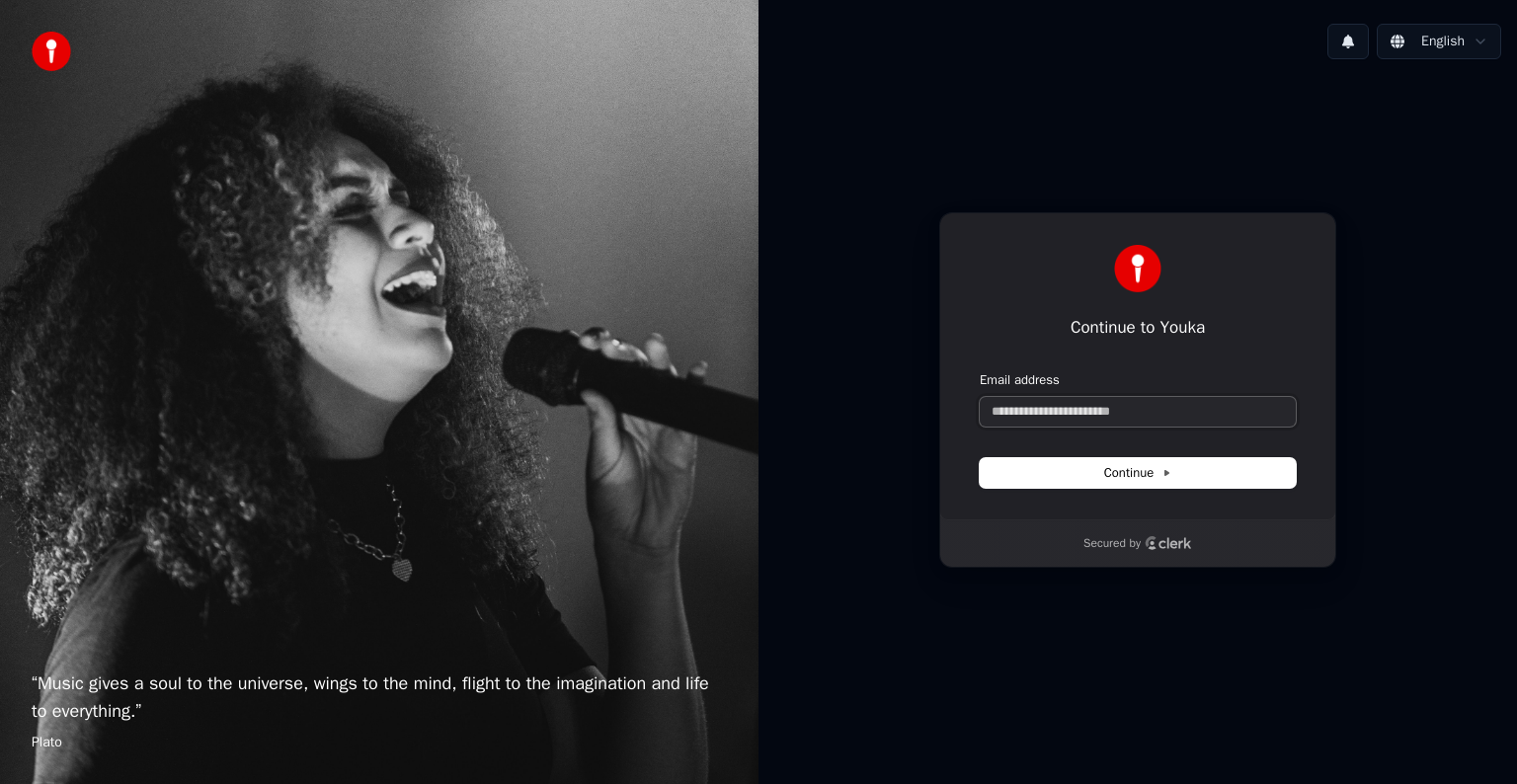 click on "Email address" at bounding box center [1138, 412] 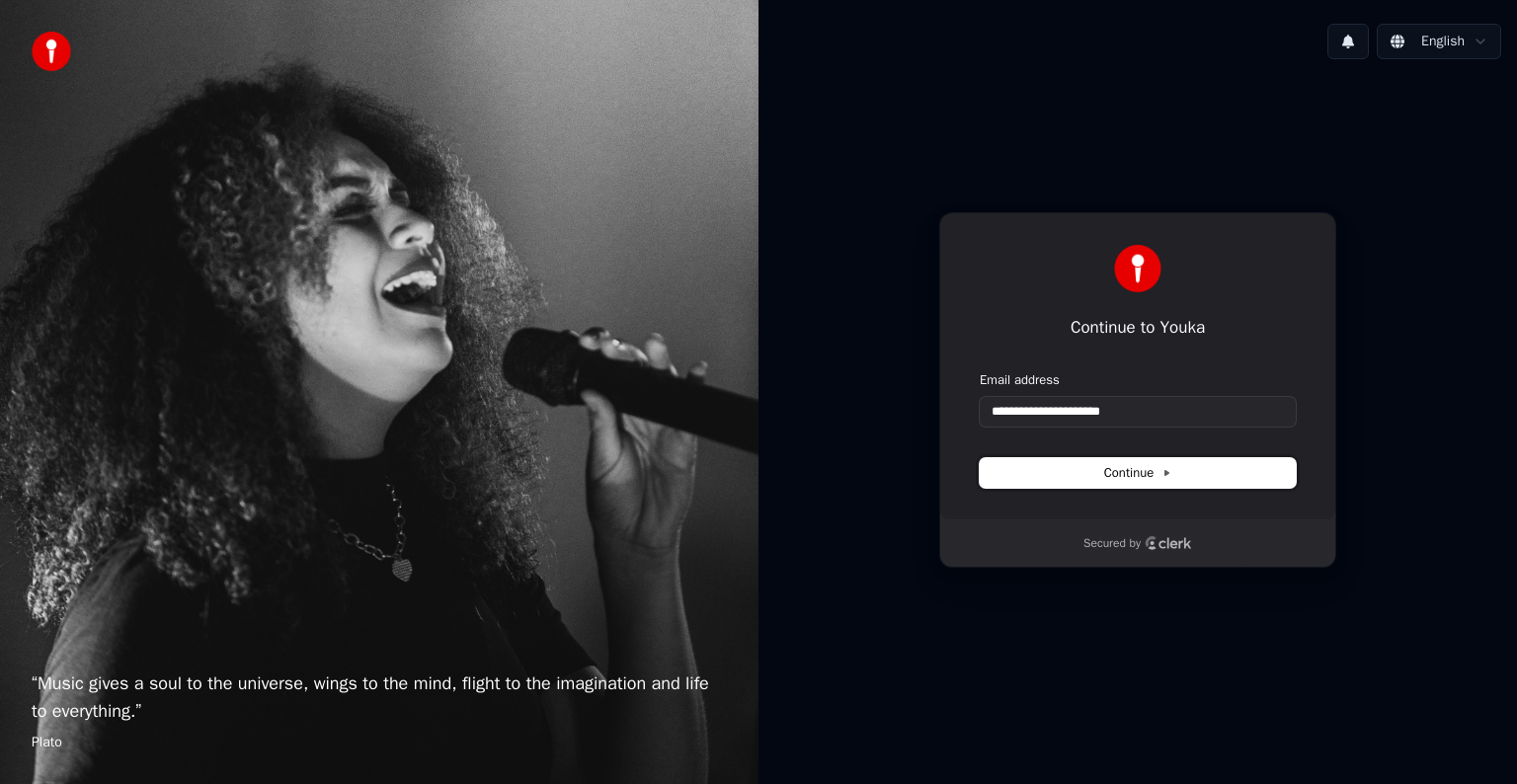 click on "Continue" at bounding box center [1138, 473] 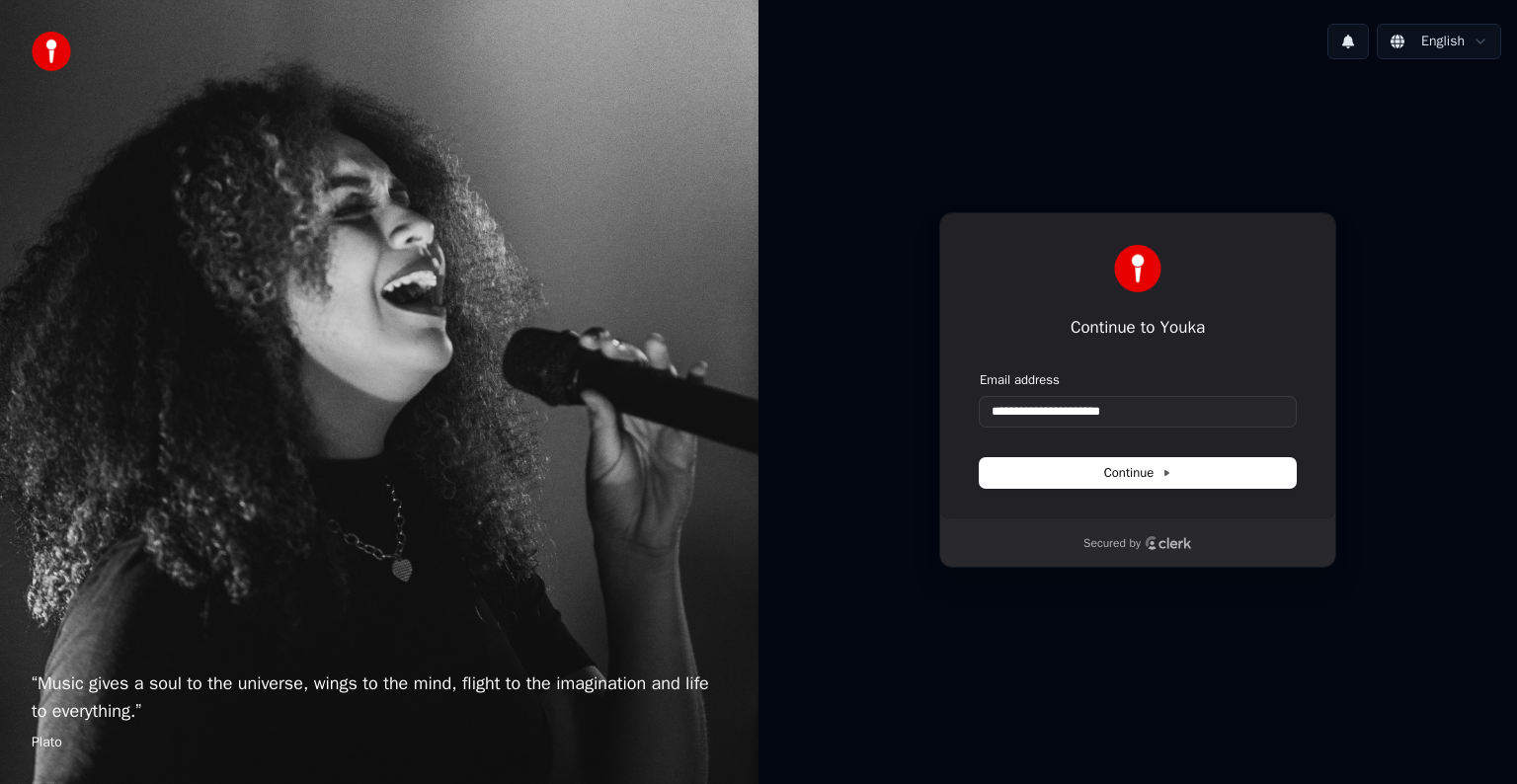 type on "**********" 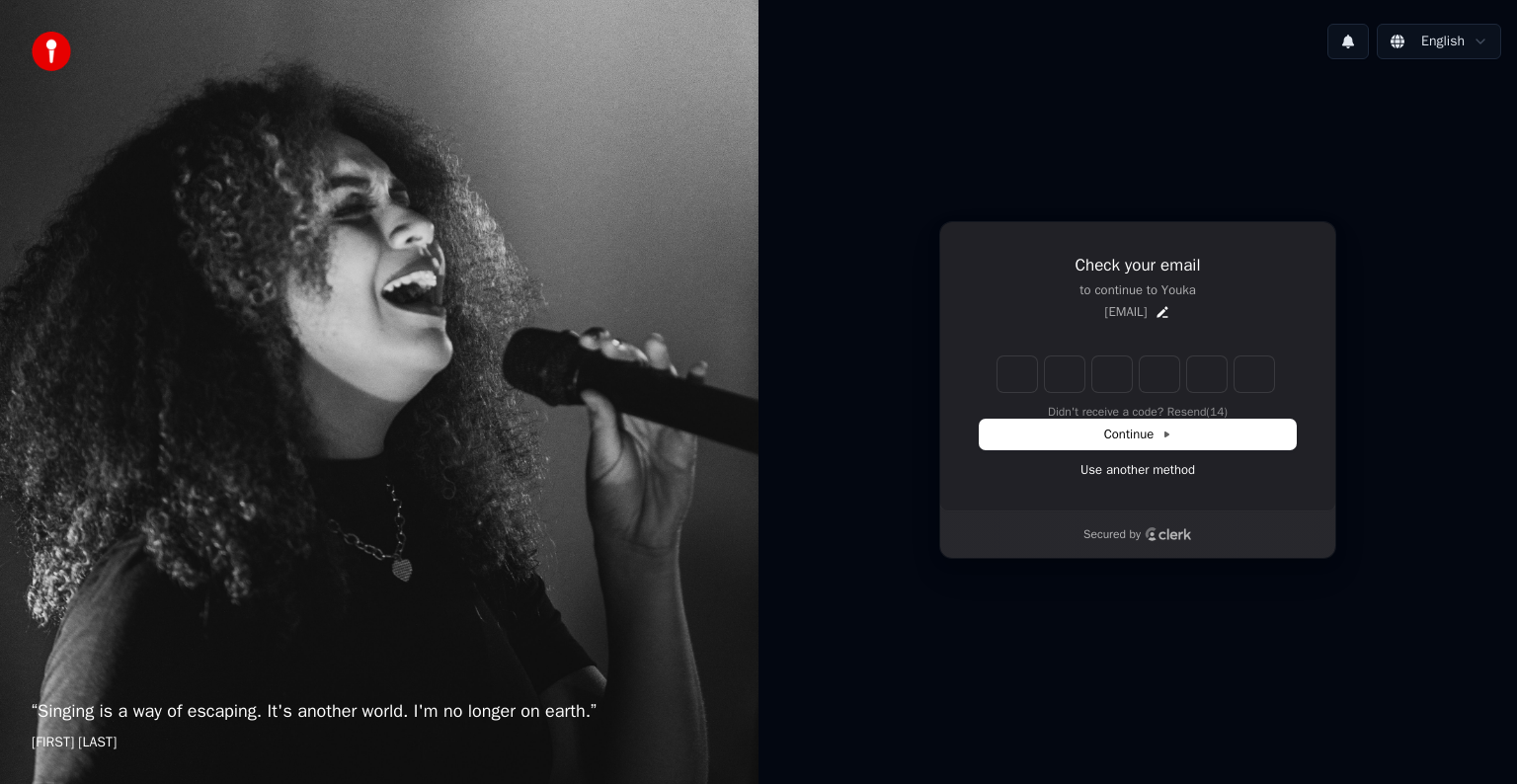 type on "******" 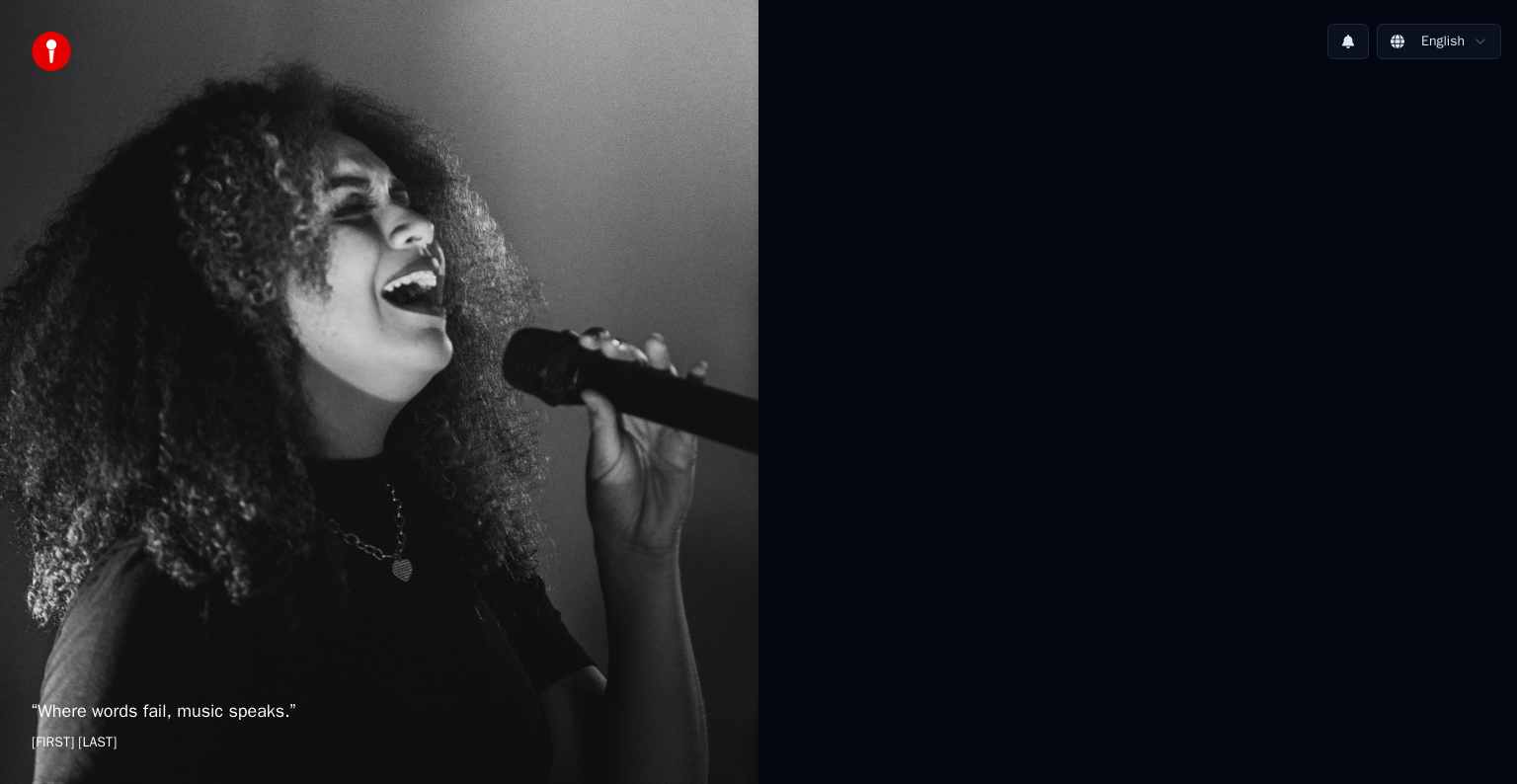 scroll, scrollTop: 0, scrollLeft: 0, axis: both 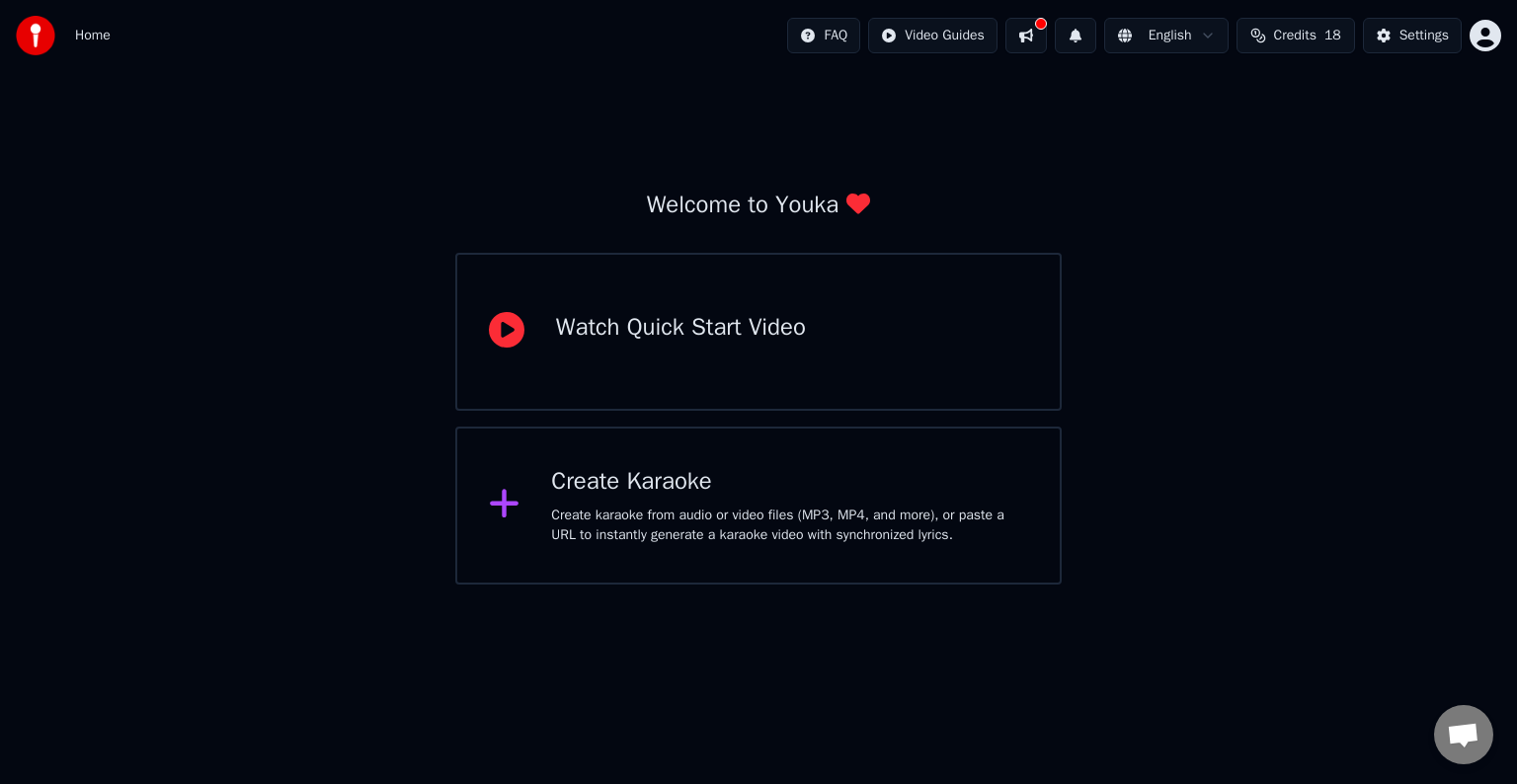 click on "Credits" at bounding box center (1295, 36) 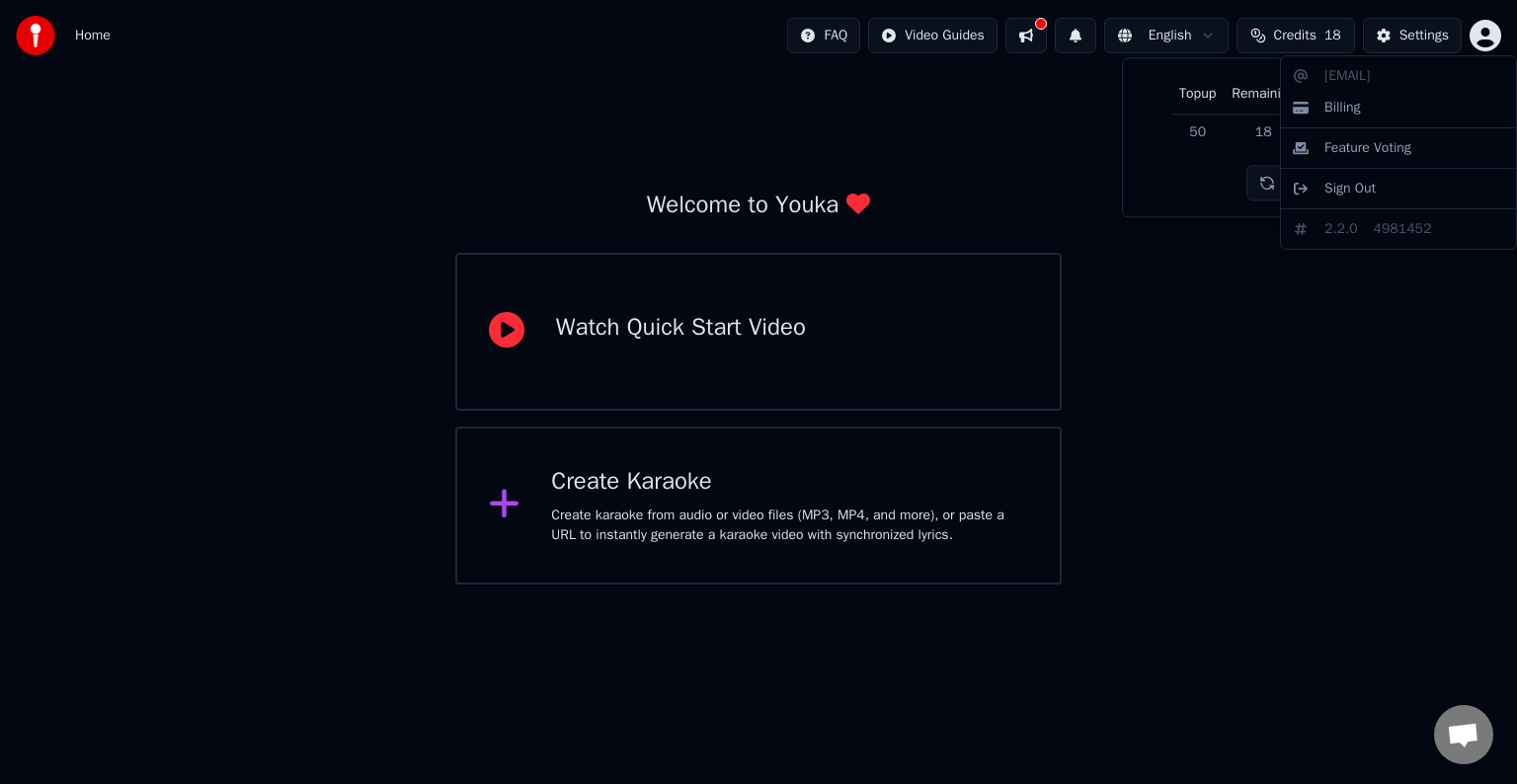 click on "Home FAQ Video Guides English Credits 18 Settings Welcome to Youka Watch Quick Start Video Create Karaoke Create karaoke from audio or video files (MP3, MP4, and more), or paste a URL to instantly generate a karaoke video with synchronized lyrics. Topup Remaining Expiration (days) 50 18 271 Refresh [EMAIL] Billing Feature Voting Sign Out 2.2.0 4981452" at bounding box center (758, 292) 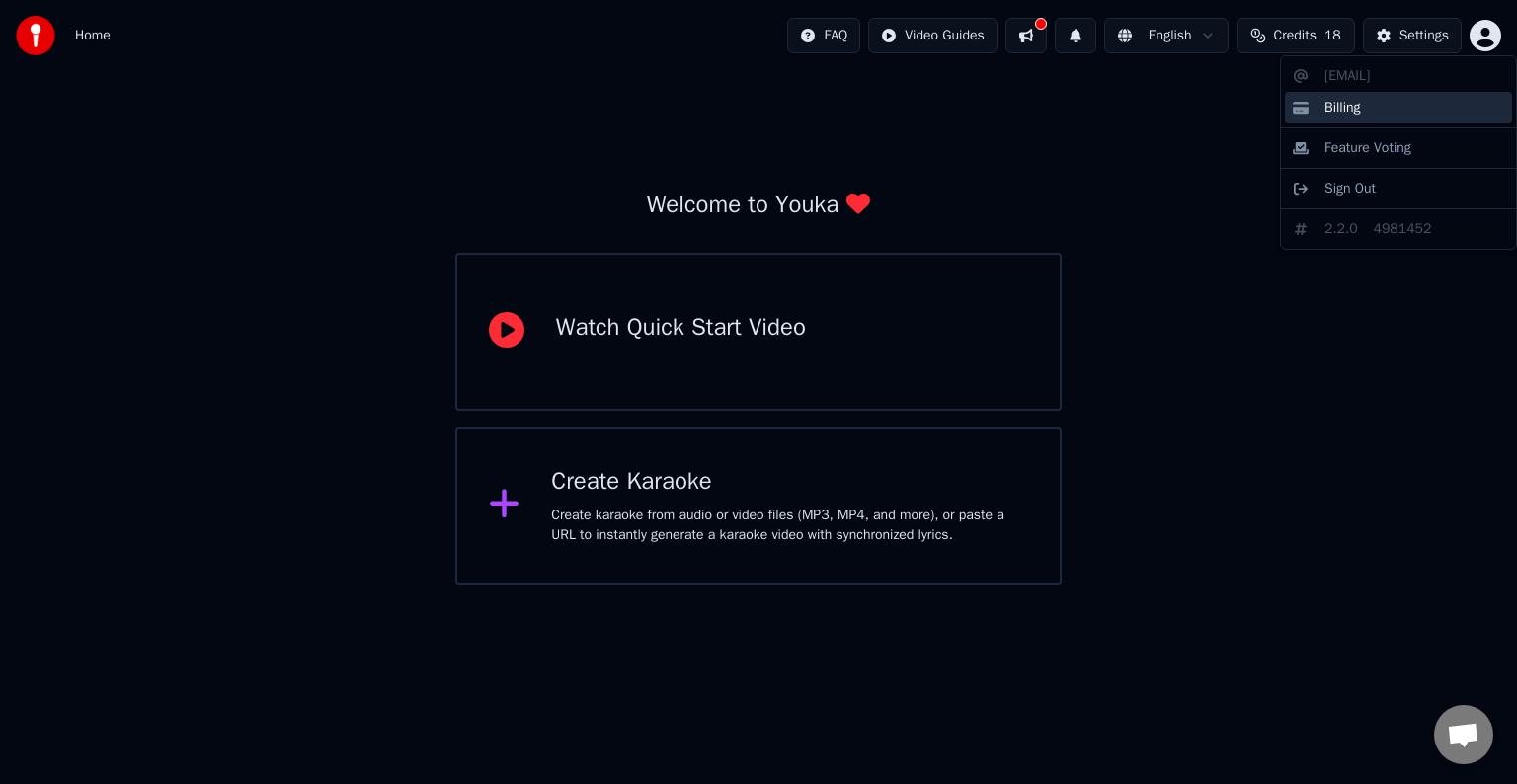 click on "Billing" at bounding box center (1398, 108) 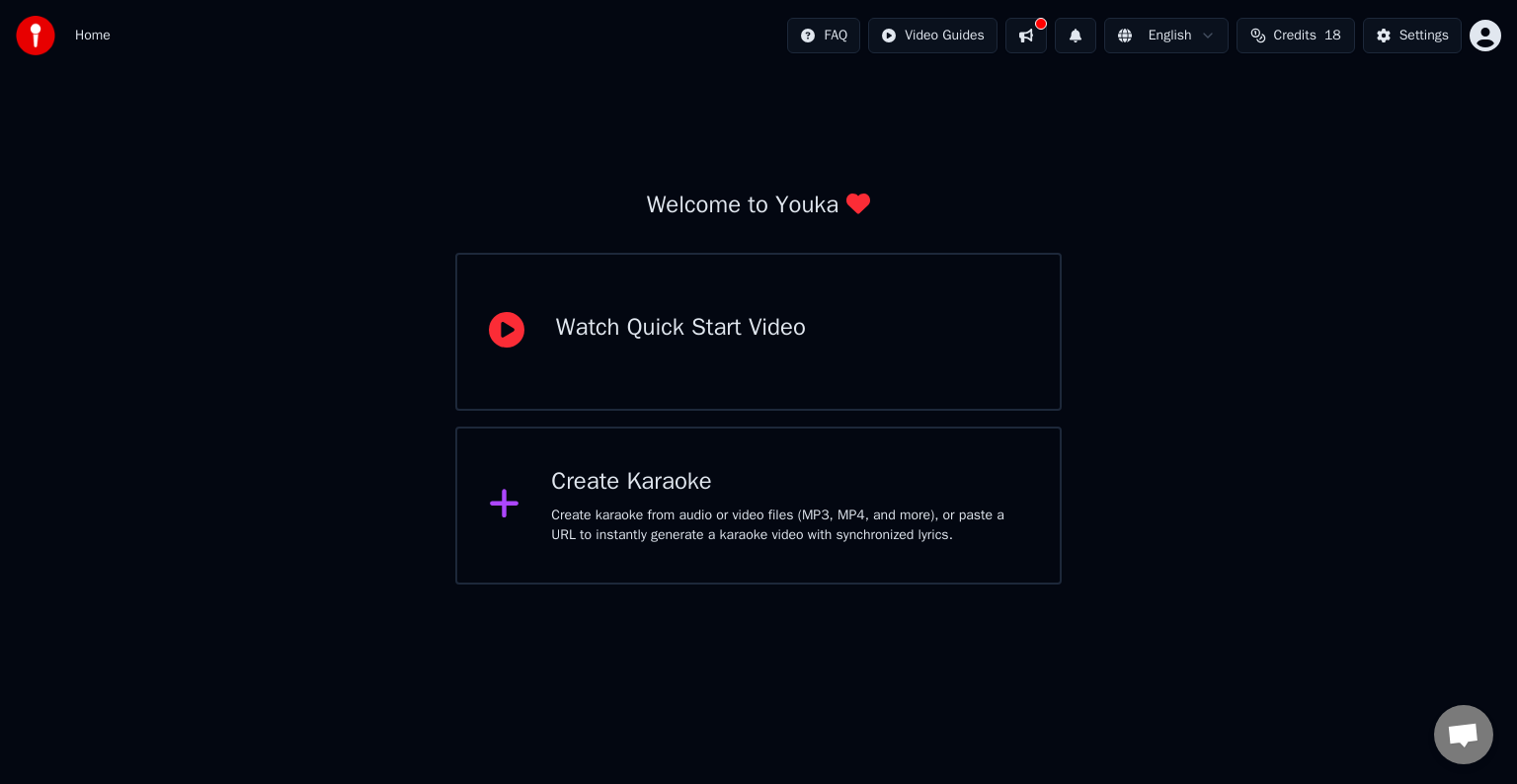 click on "Home FAQ Video Guides English Credits 18 Settings" at bounding box center [758, 36] 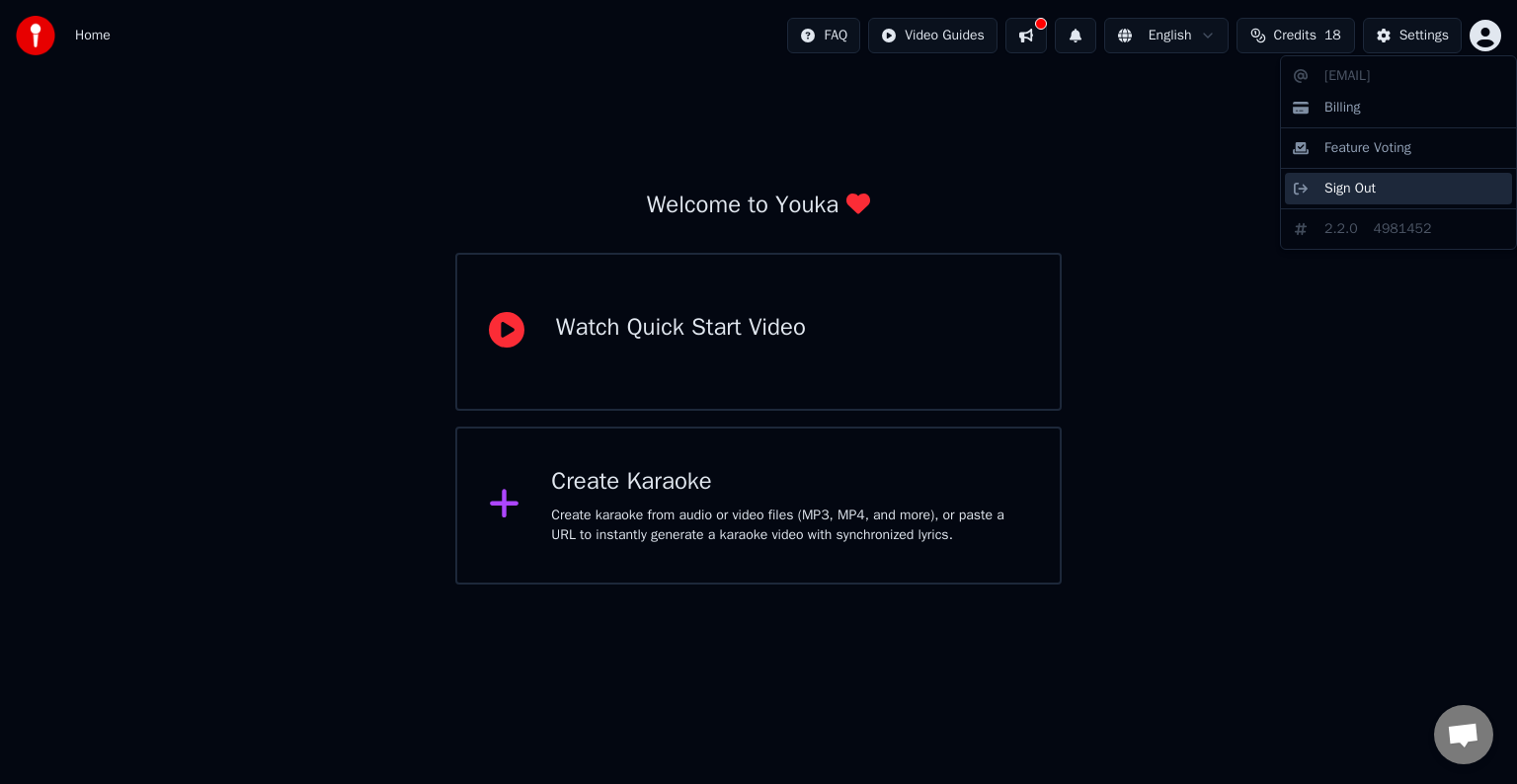click on "Sign Out" at bounding box center (1350, 189) 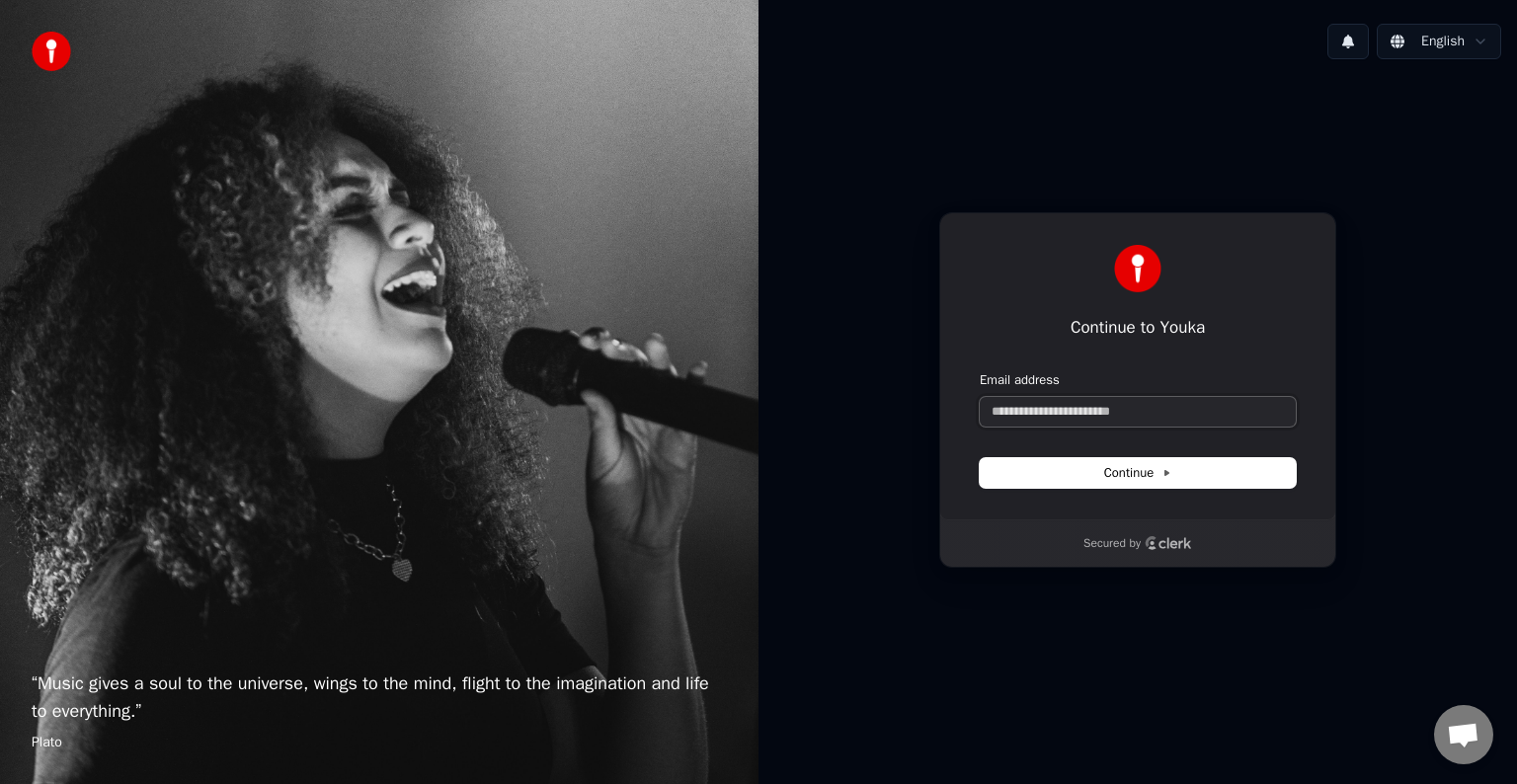 click on "Email address" at bounding box center (1138, 412) 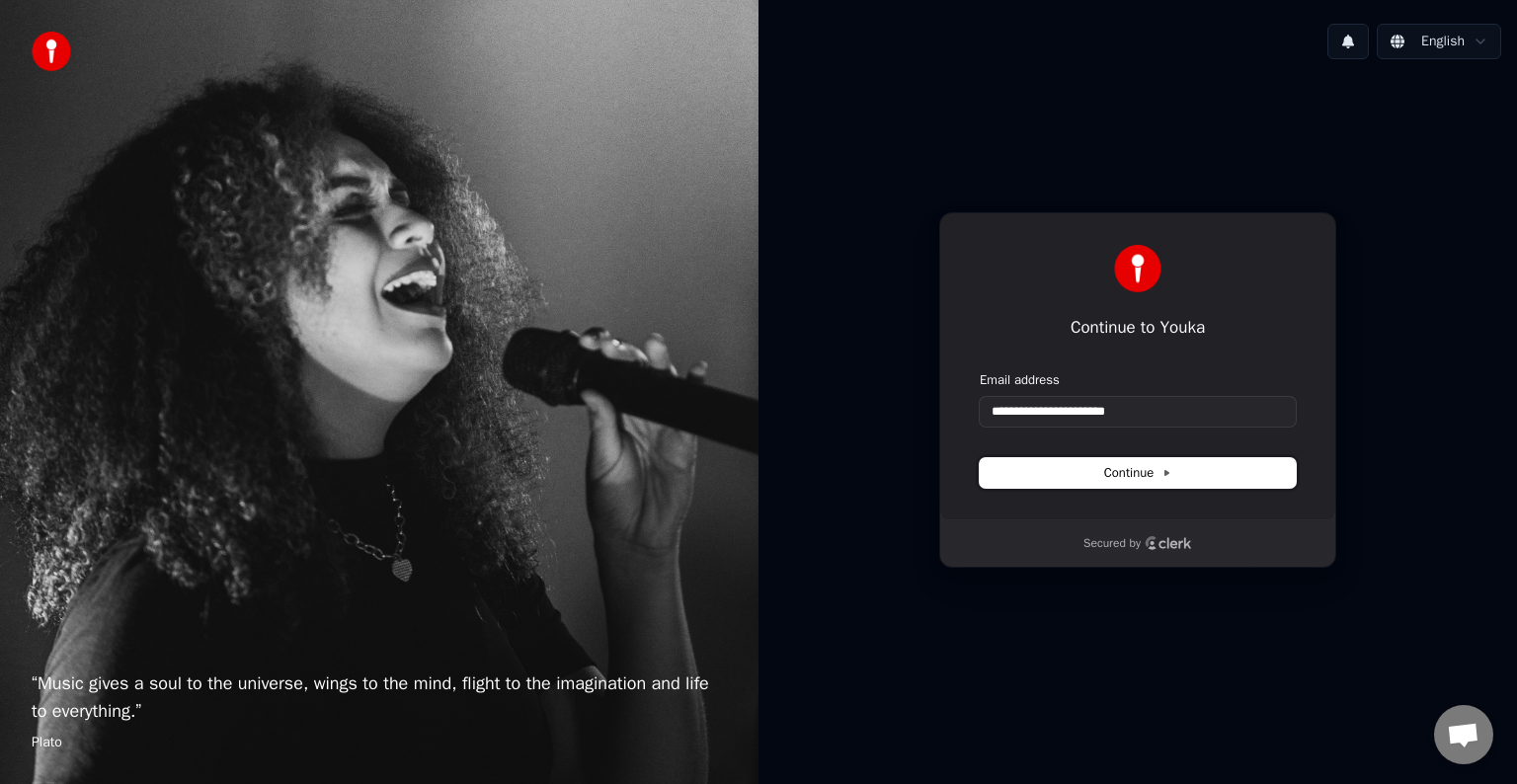 click on "Continue" at bounding box center [1138, 473] 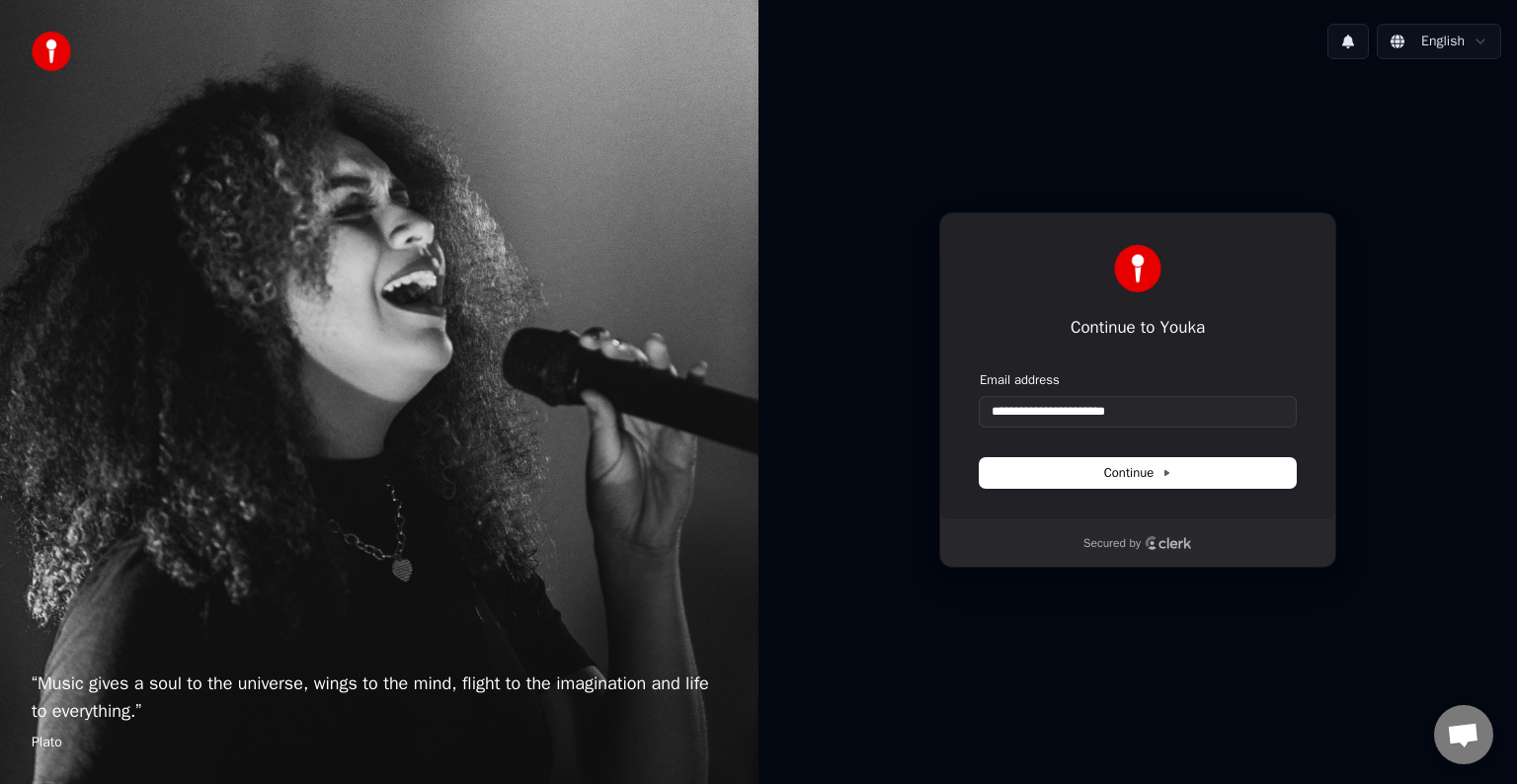 type on "**********" 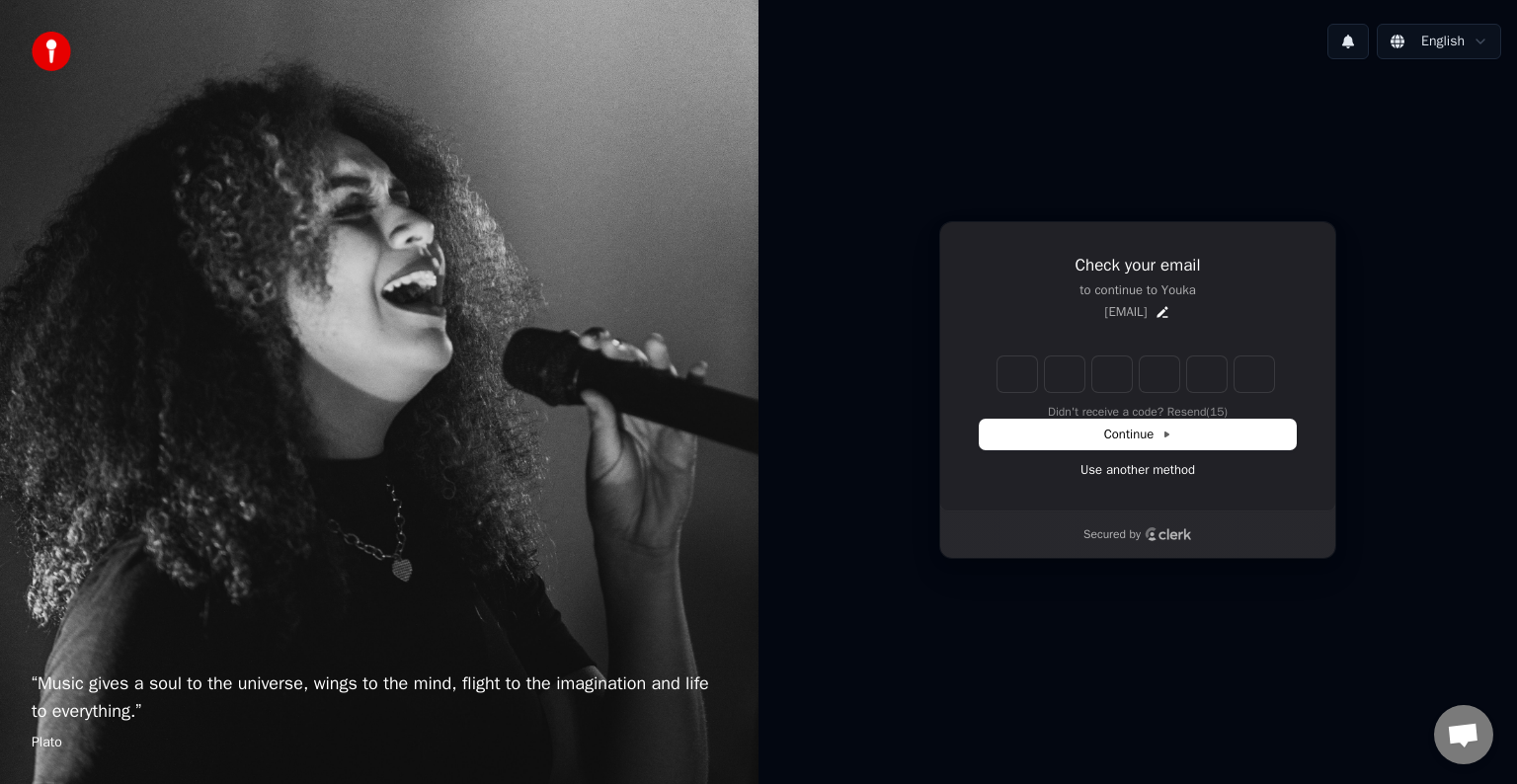 type on "******" 